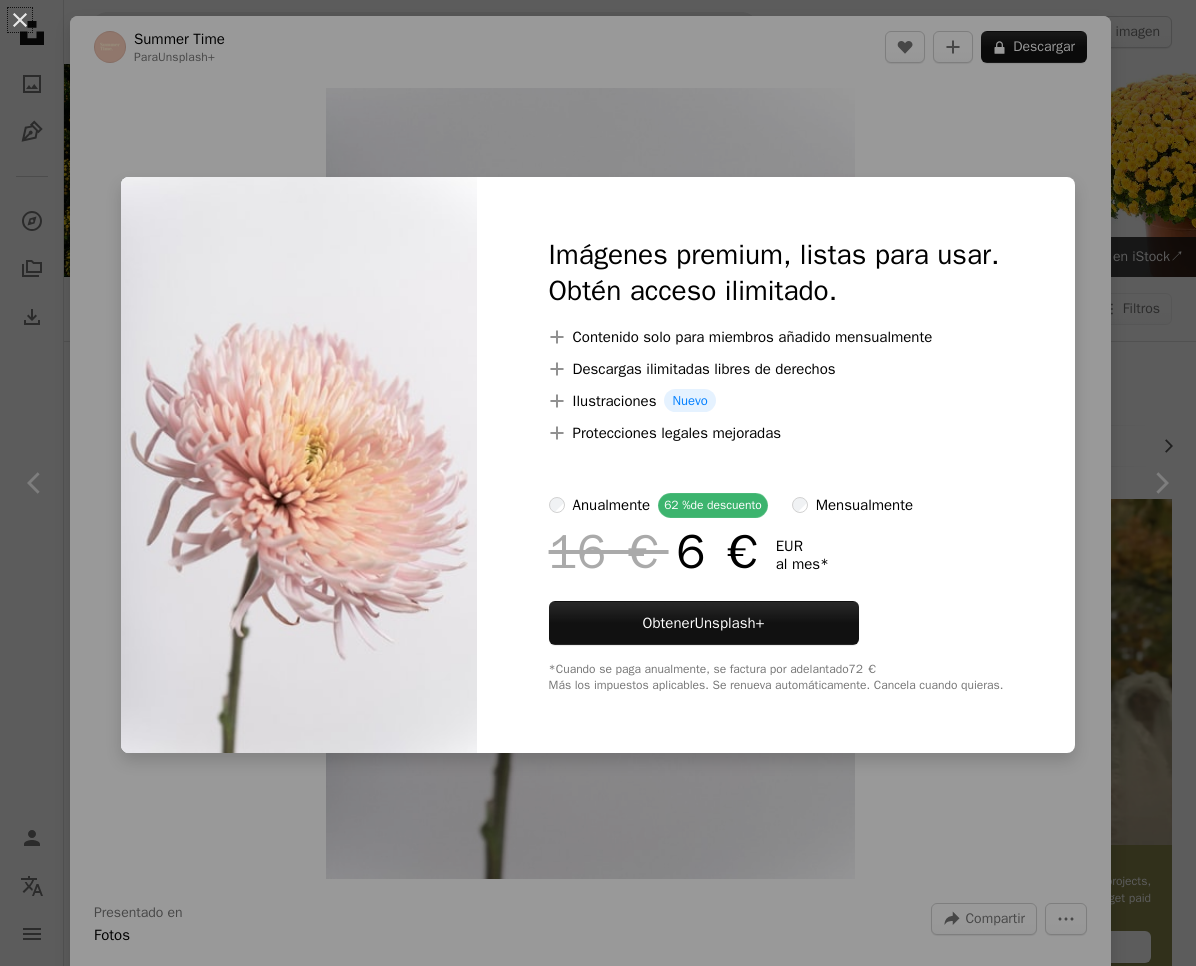scroll, scrollTop: 8395, scrollLeft: 0, axis: vertical 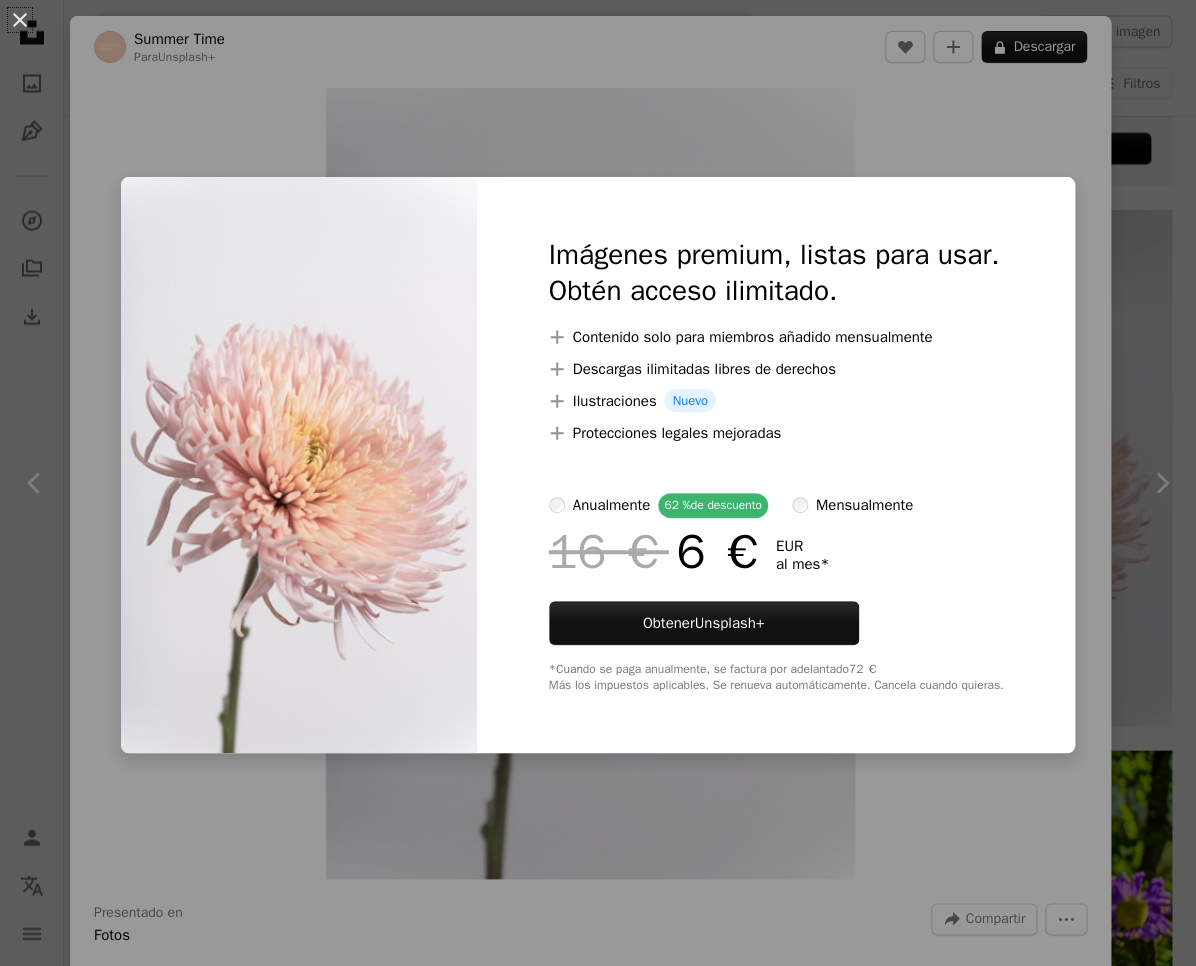 click on "An X shape Imágenes premium, listas para usar. Obtén acceso ilimitado. A plus sign Contenido solo para miembros añadido mensualmente A plus sign Descargas ilimitadas libres de derechos A plus sign Ilustraciones  Nuevo A plus sign Protecciones legales mejoradas anualmente 62 %  de descuento mensualmente 16 €   6 € EUR al mes * Obtener  Unsplash+ *Cuando se paga anualmente, se factura por adelantado  72 € Más los impuestos aplicables. Se renueva automáticamente. Cancela cuando quieras." at bounding box center (598, 483) 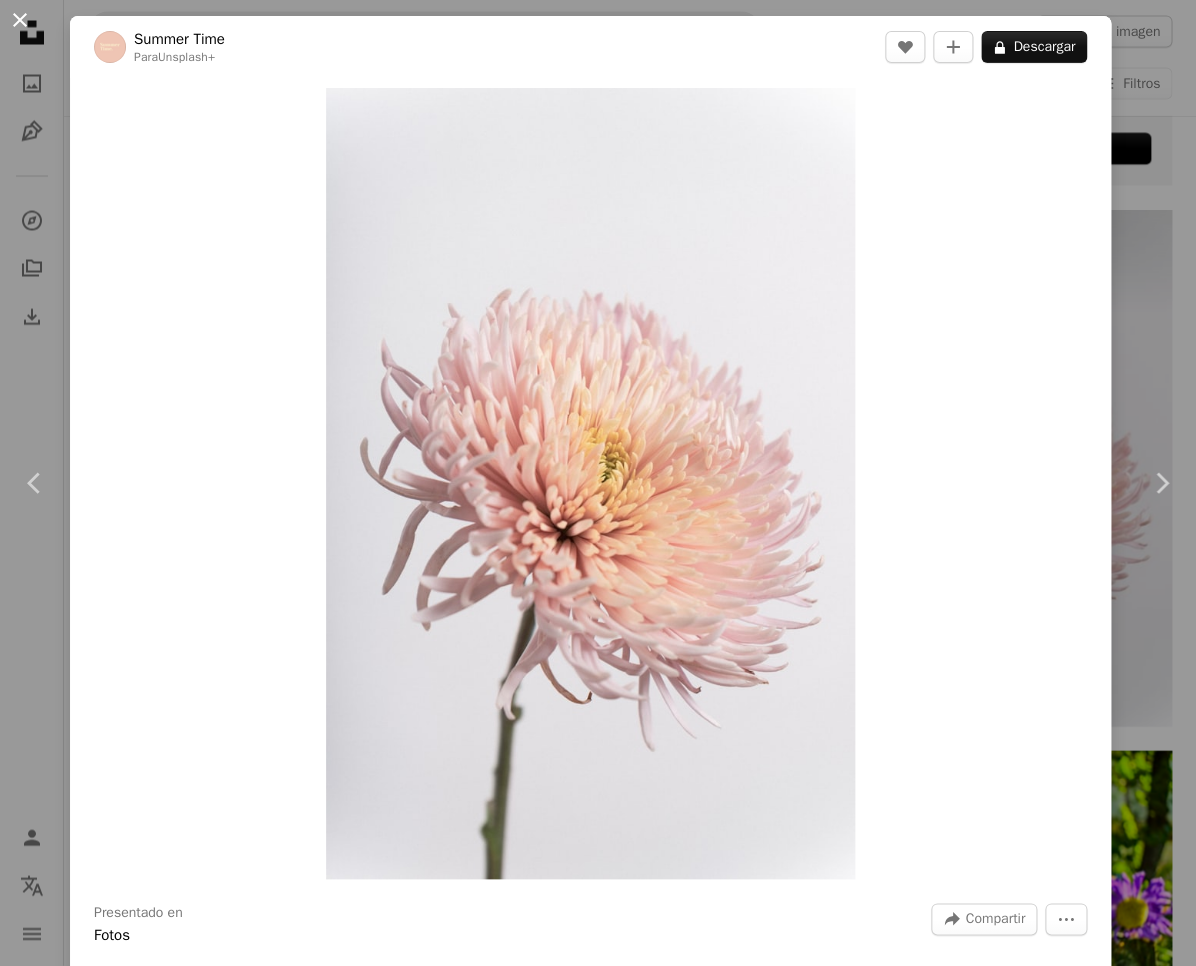 click on "An X shape" at bounding box center [20, 20] 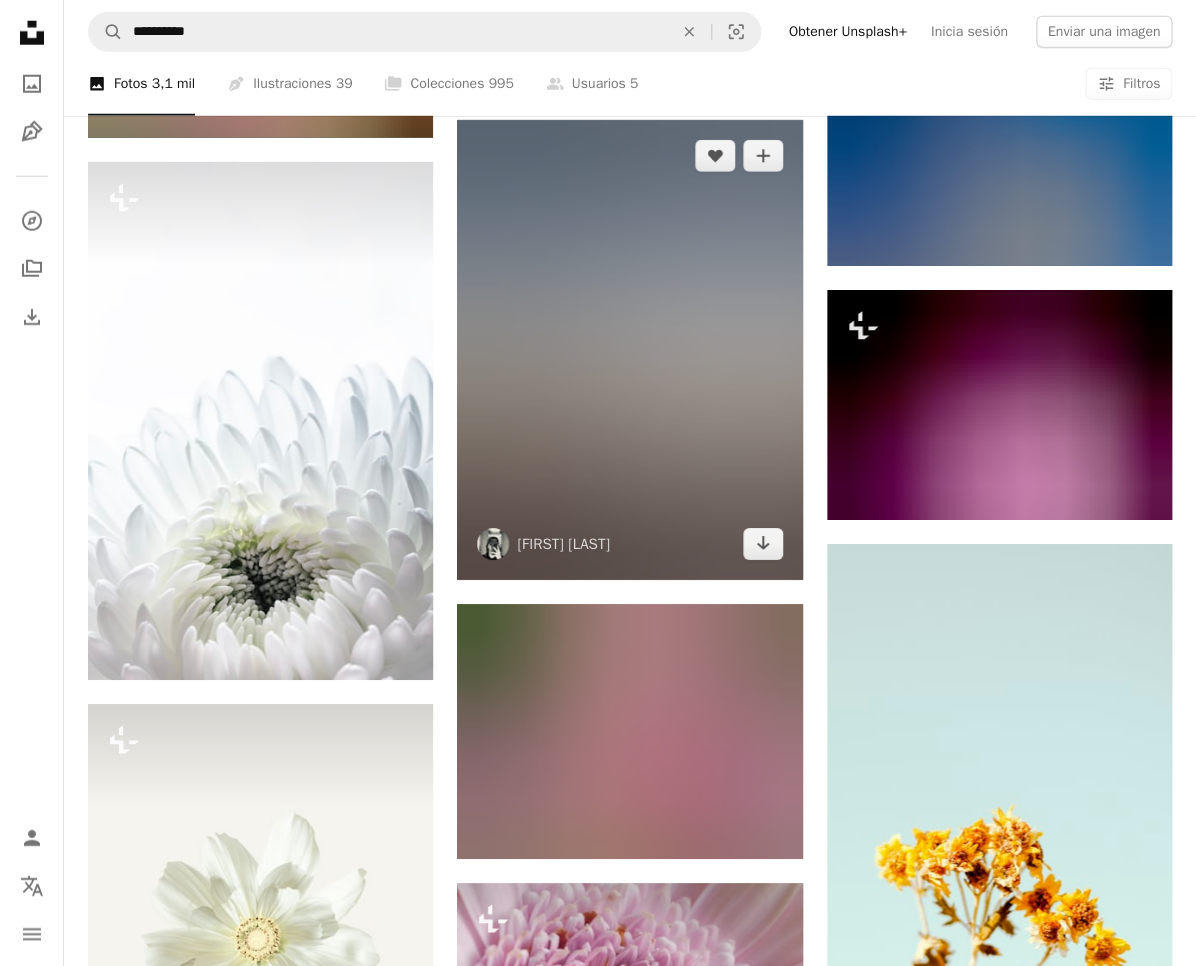 scroll, scrollTop: 16079, scrollLeft: 0, axis: vertical 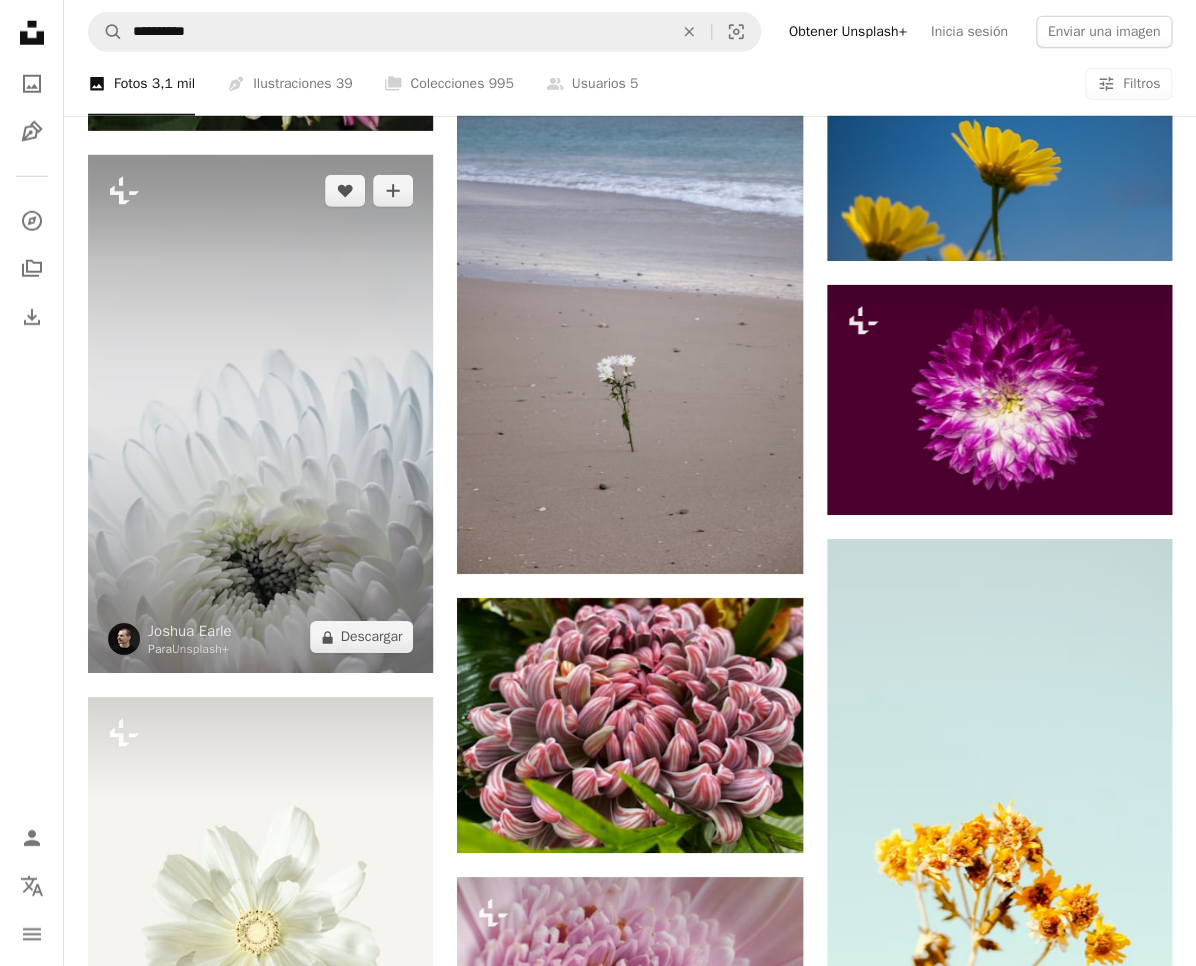 click at bounding box center (260, 414) 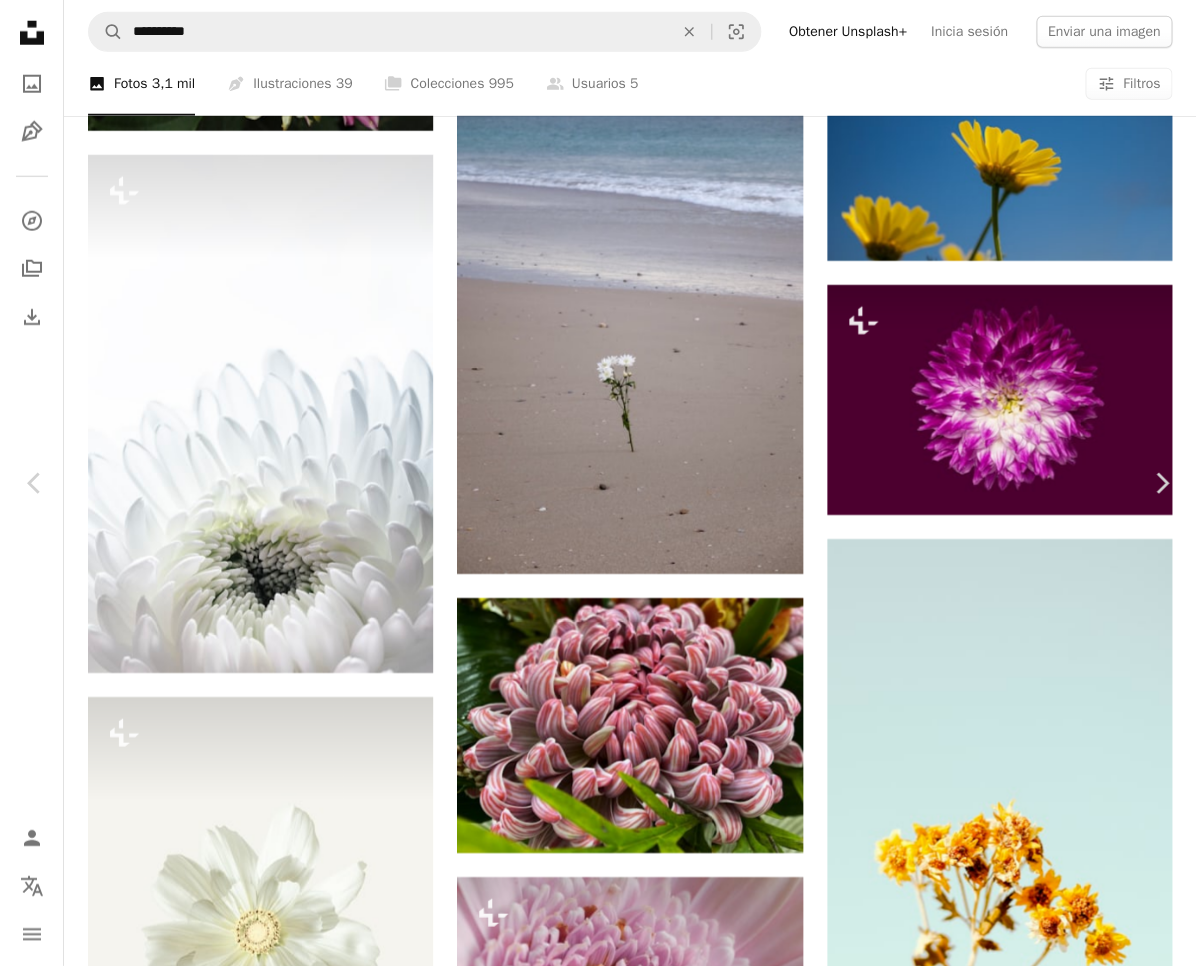 click on "An X shape" at bounding box center [20, 20] 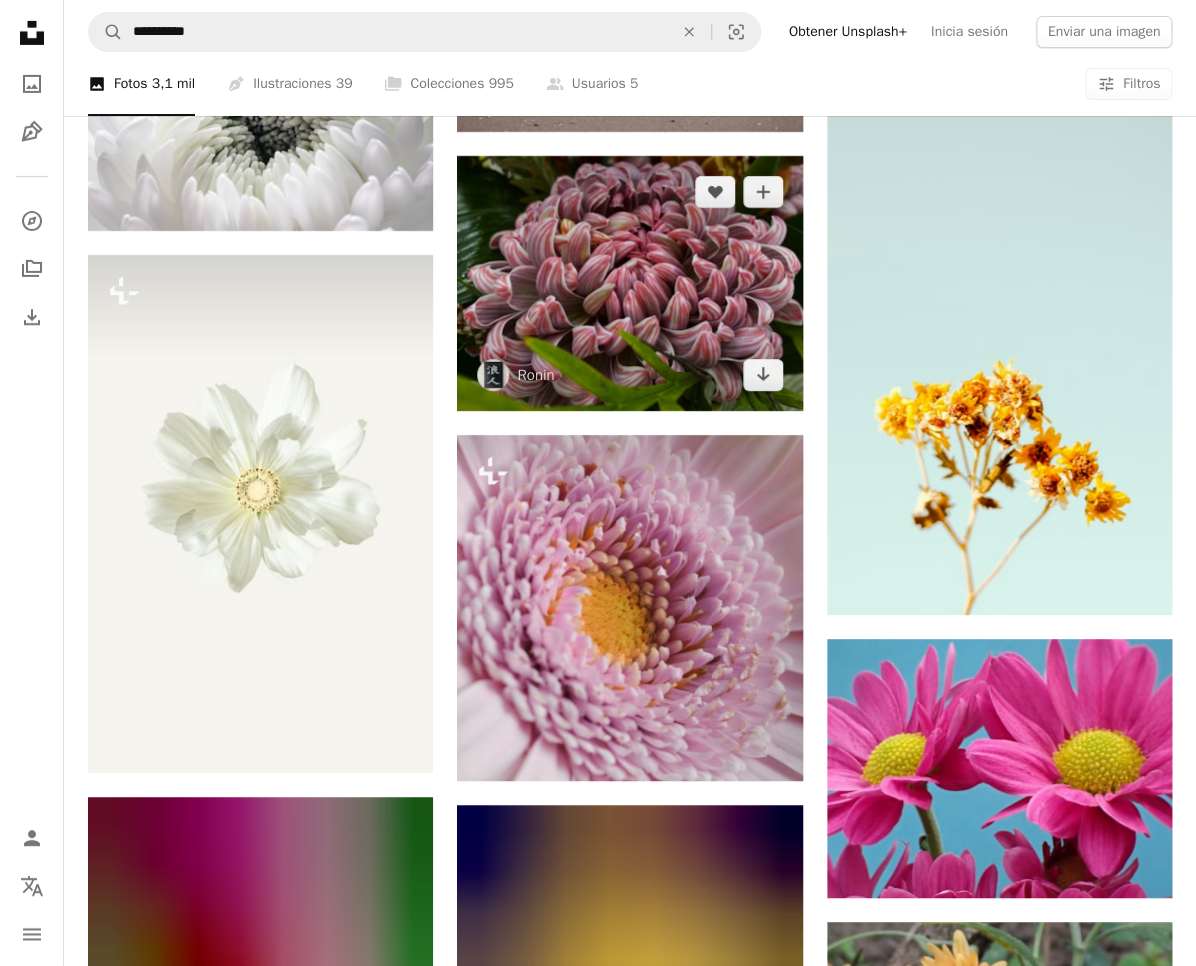 scroll, scrollTop: 16523, scrollLeft: 0, axis: vertical 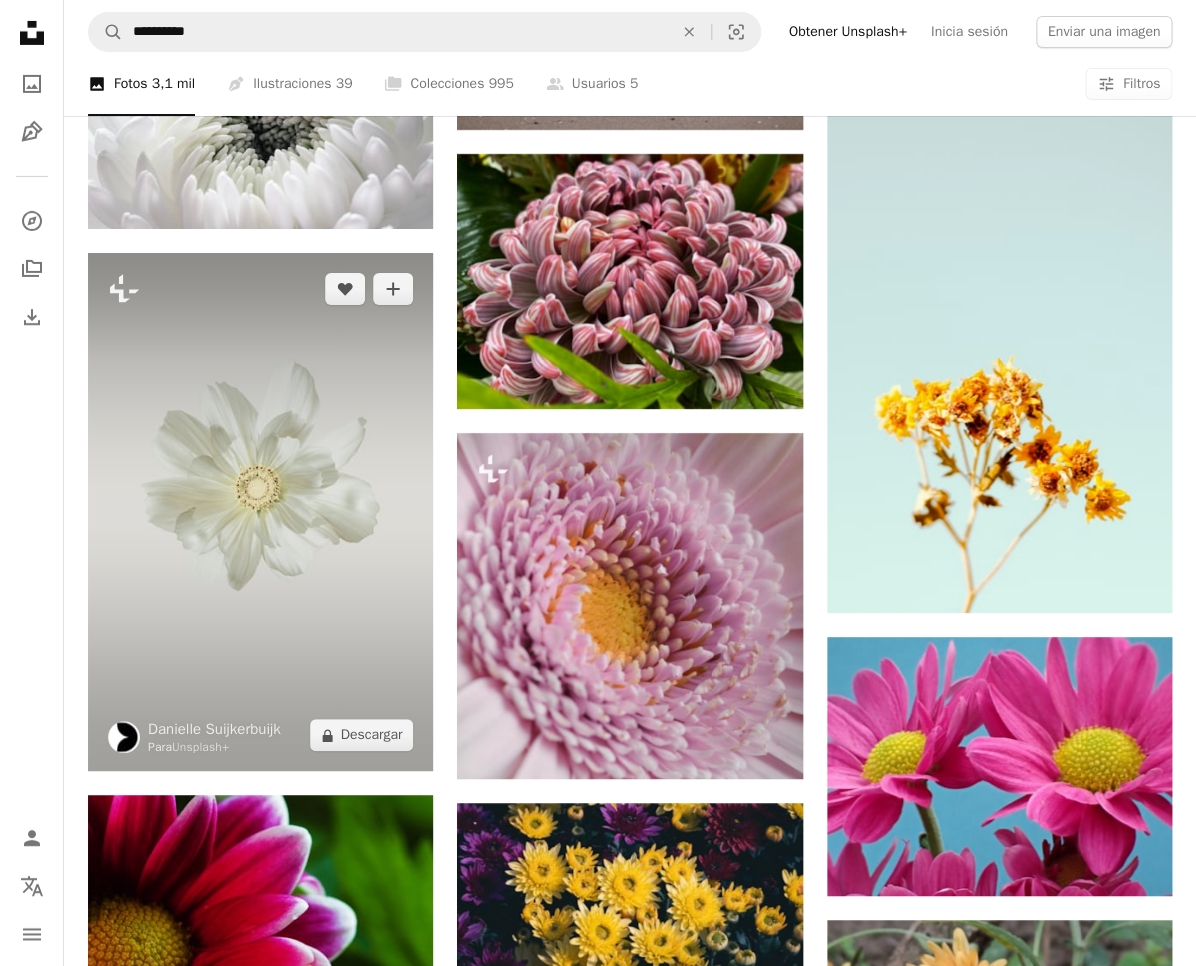 click at bounding box center (260, 512) 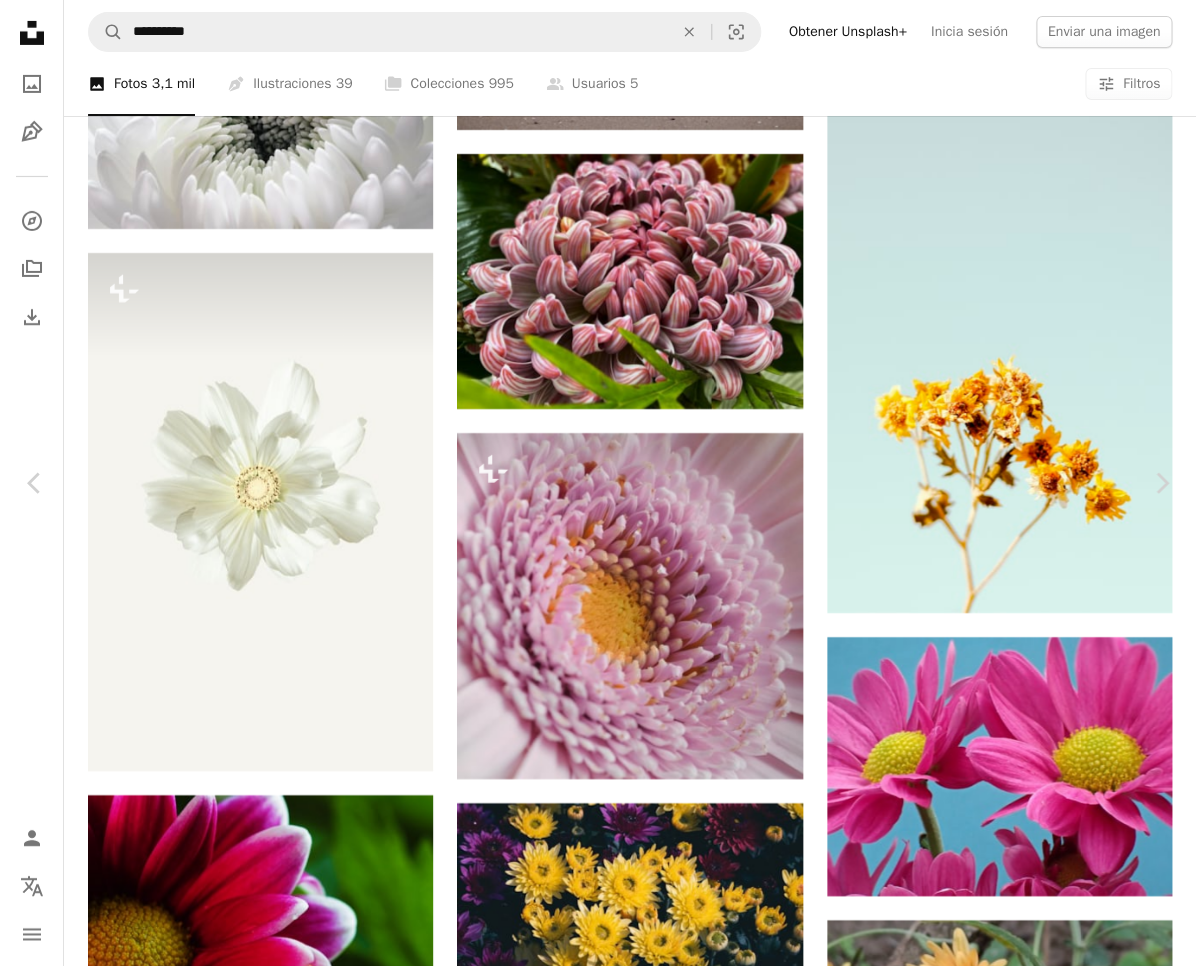click on "A lock Descargar" at bounding box center [1034, 5407] 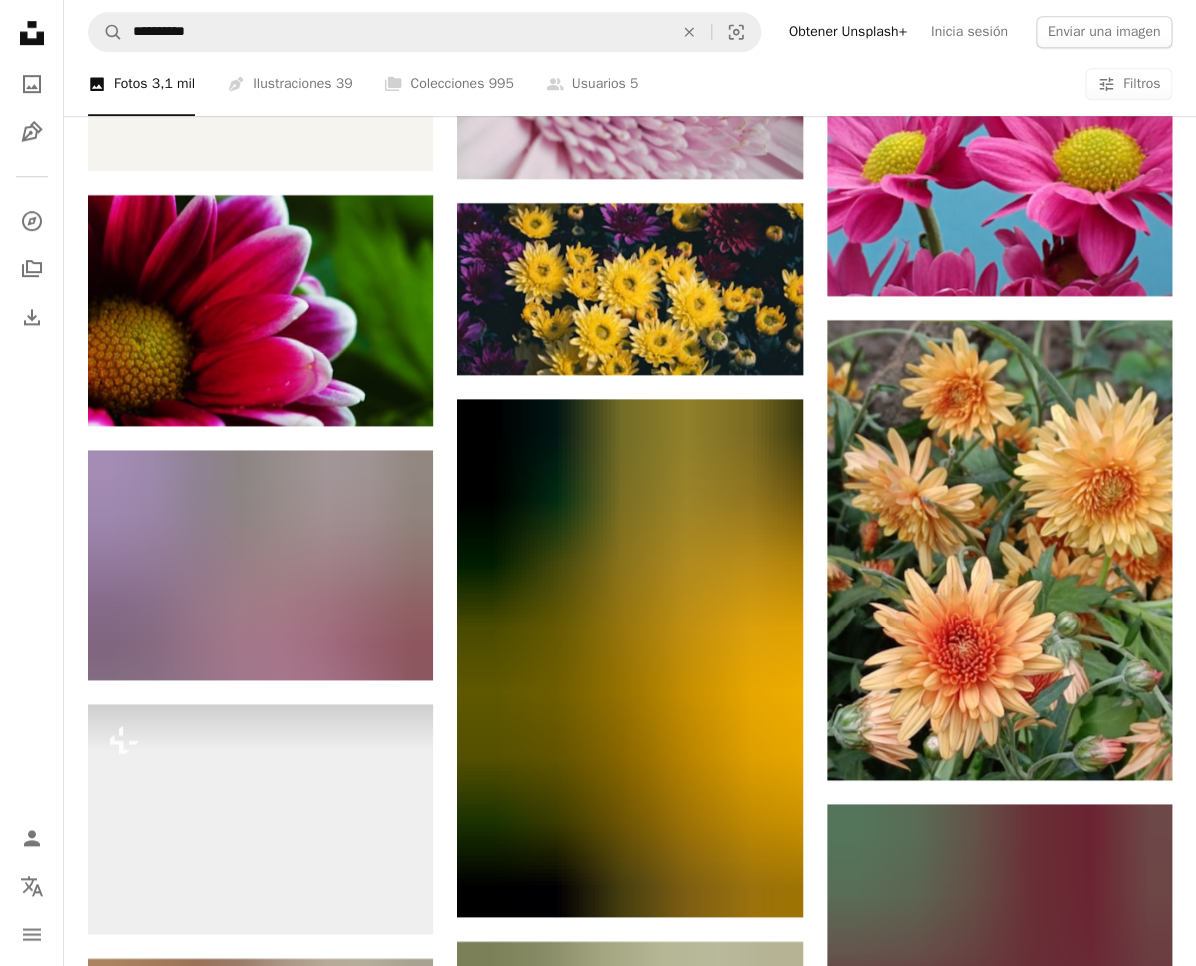 scroll, scrollTop: 17134, scrollLeft: 0, axis: vertical 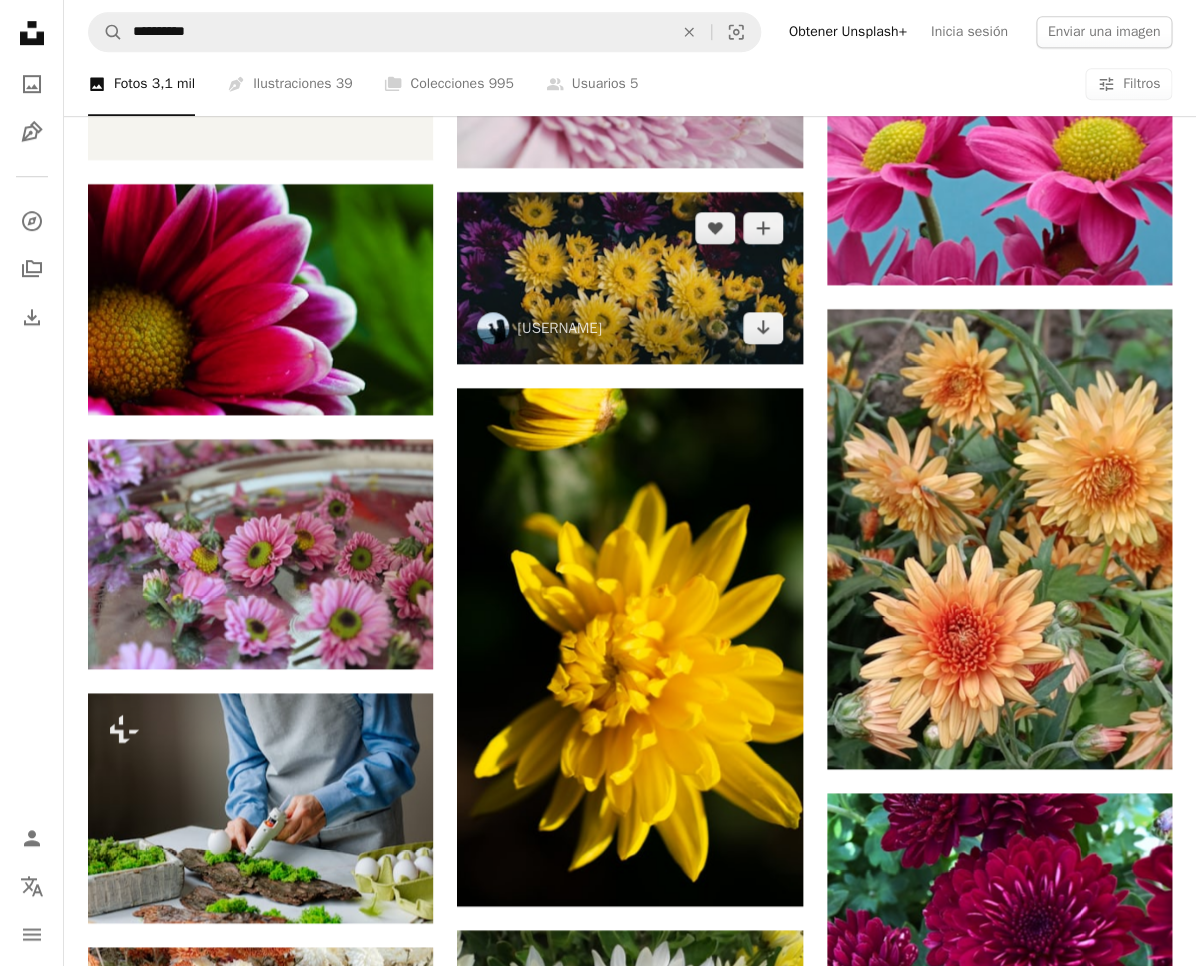 click at bounding box center (629, 278) 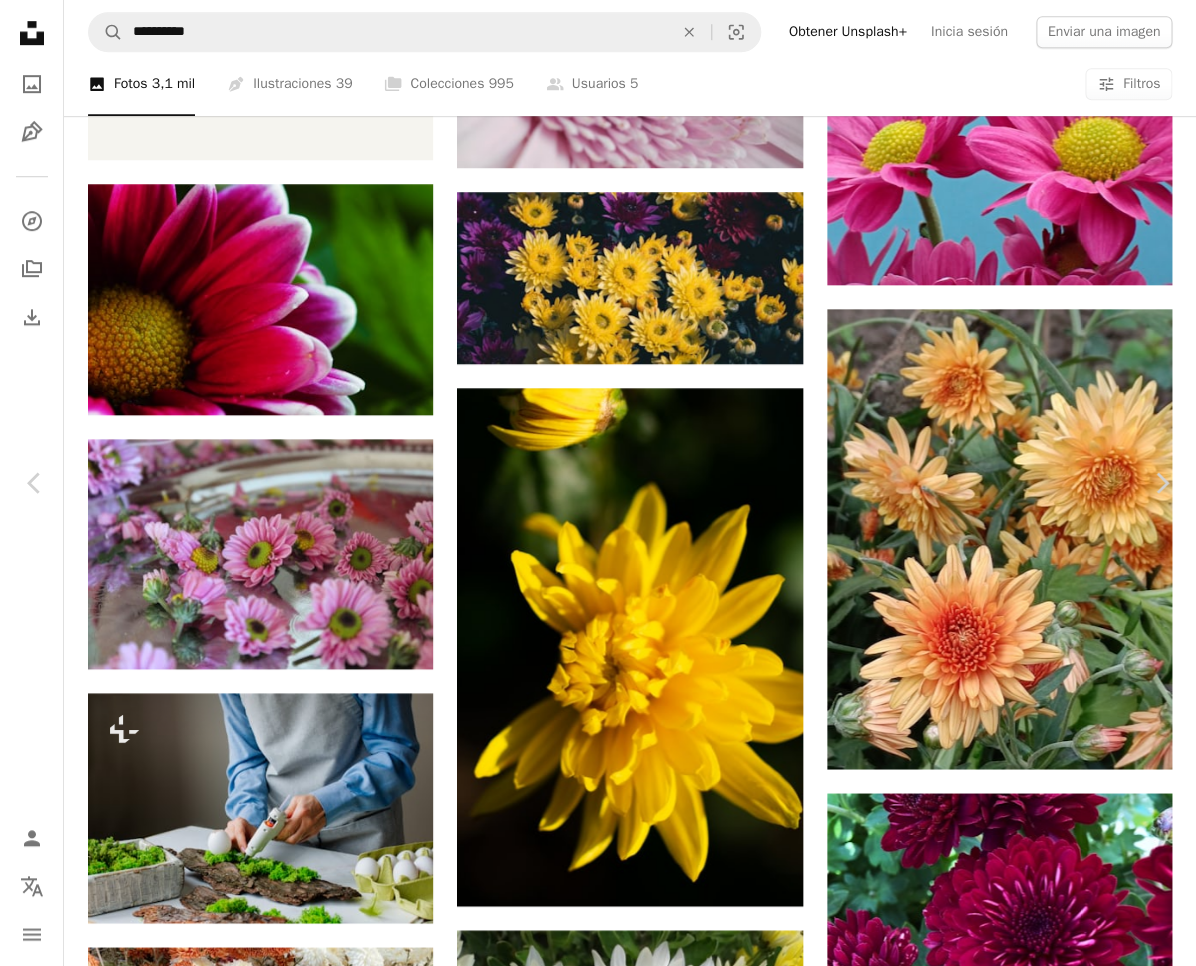 click on "An X shape" at bounding box center [20, 20] 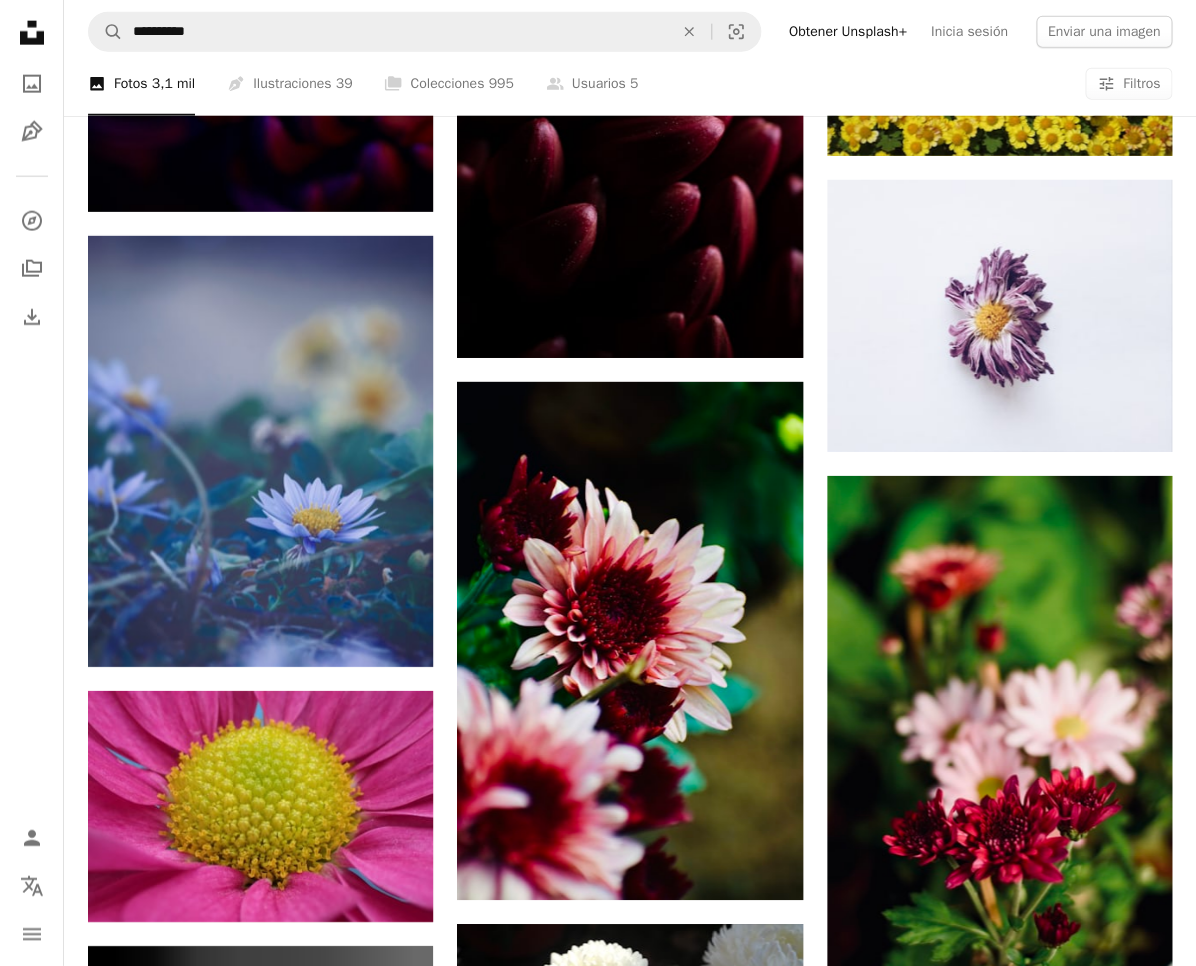 scroll, scrollTop: 32653, scrollLeft: 0, axis: vertical 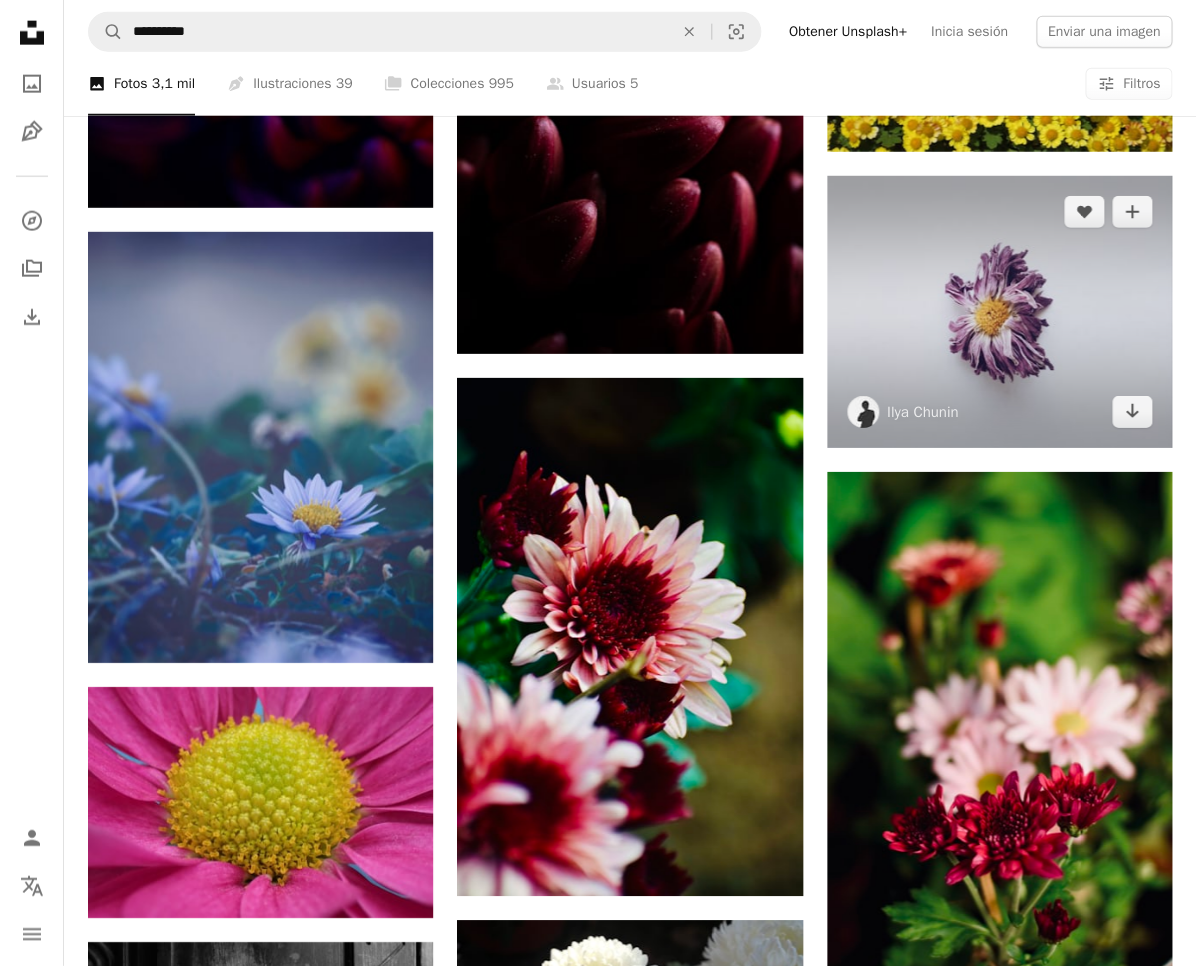click at bounding box center [999, 311] 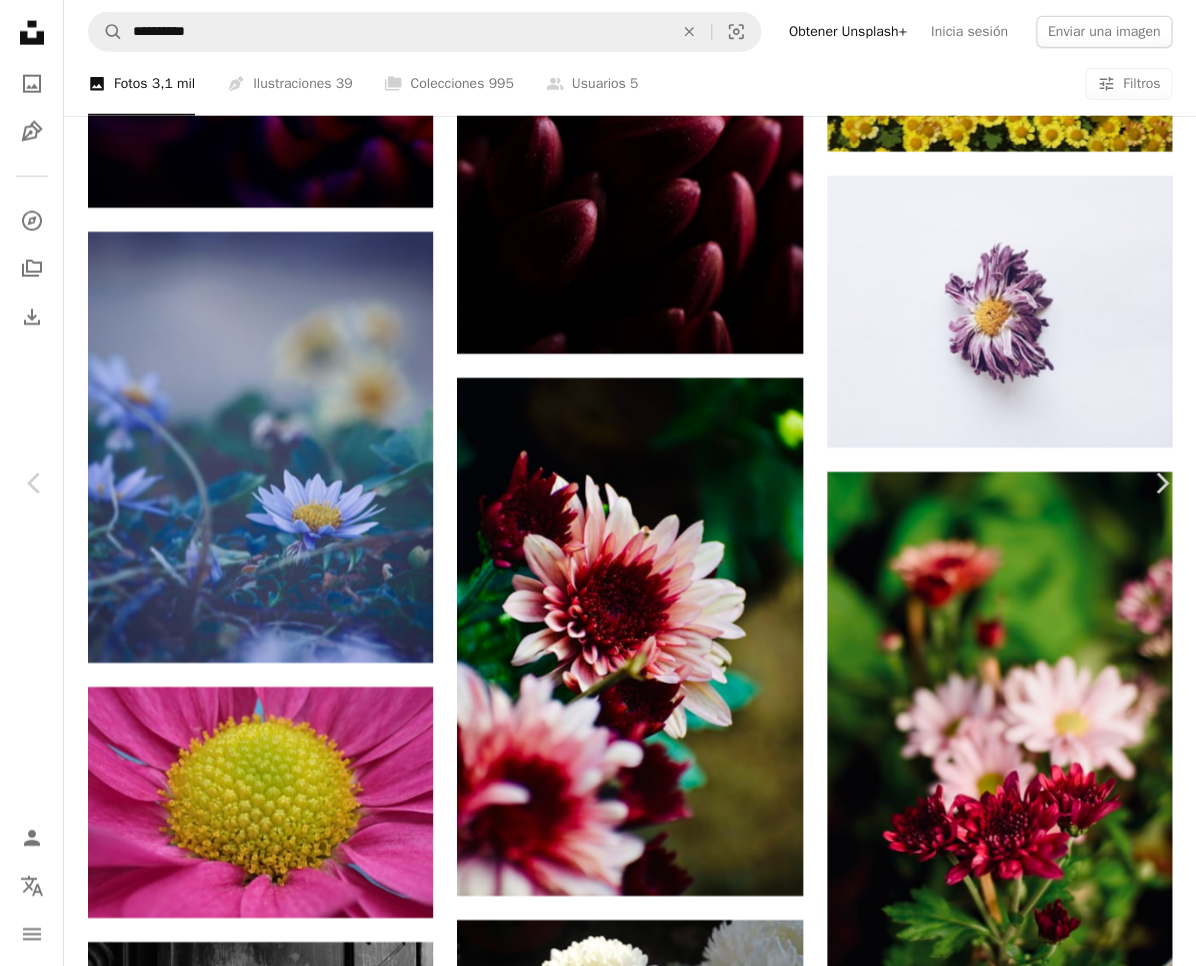 click on "Descargar gratis" at bounding box center (990, 3756) 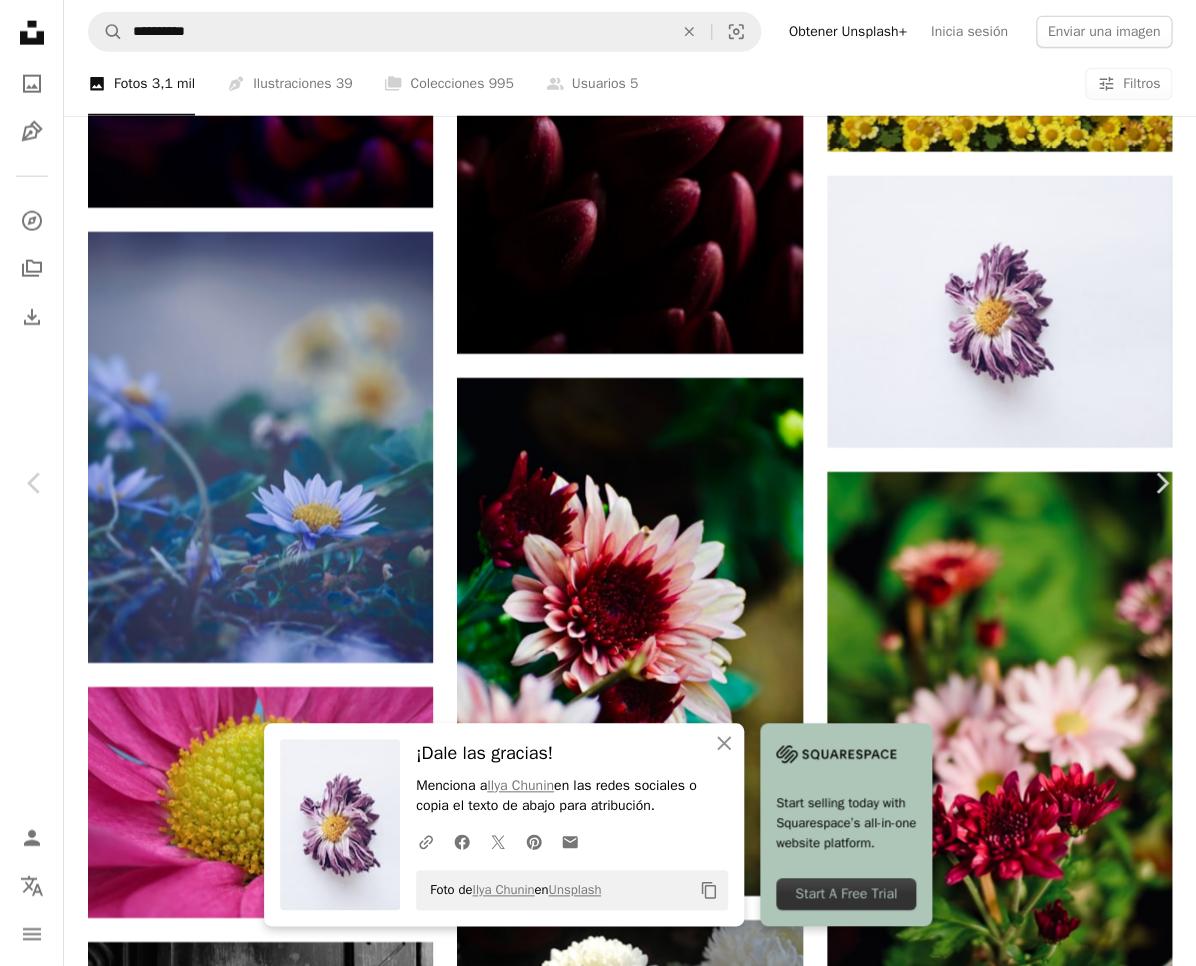 click on "An X shape" at bounding box center (20, 20) 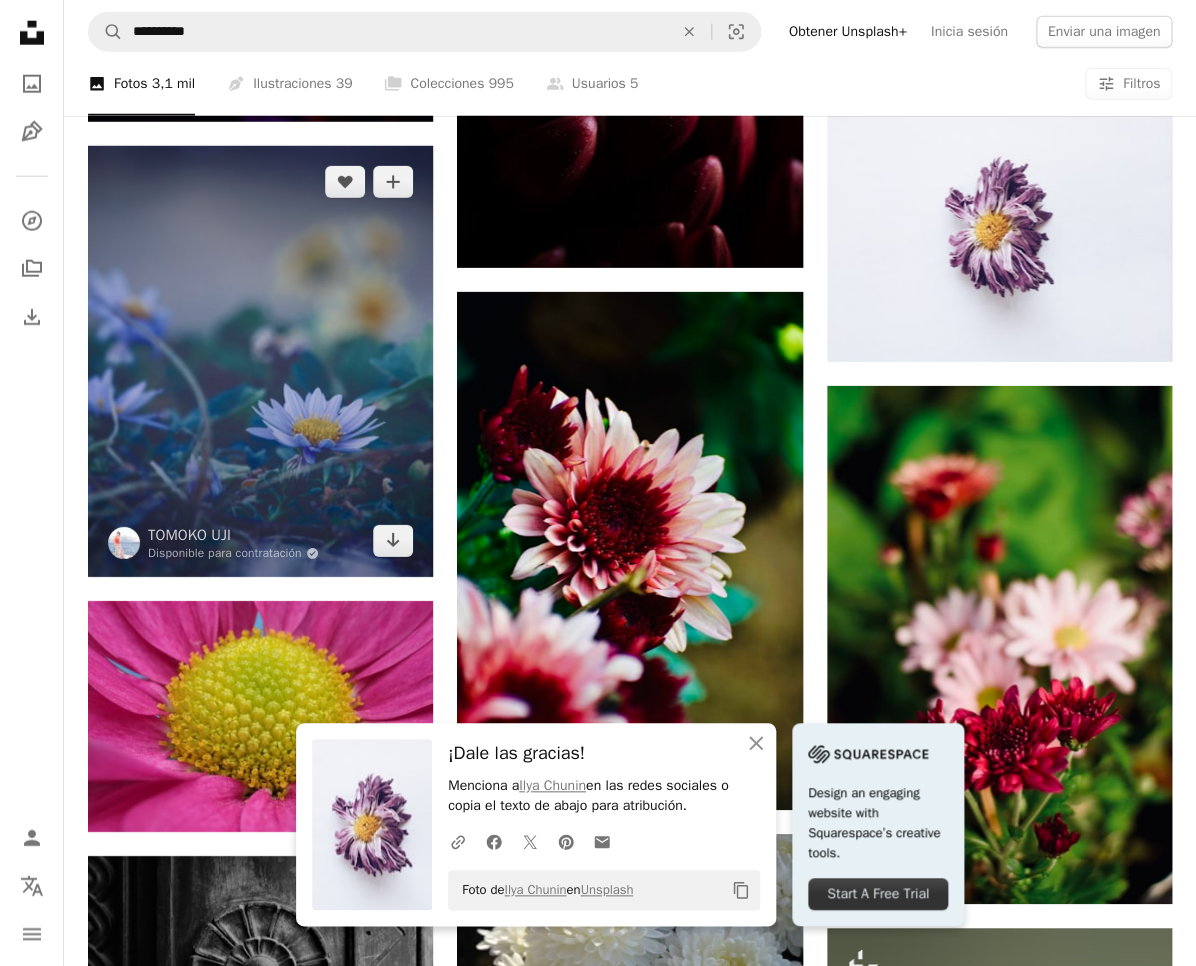 scroll, scrollTop: 32836, scrollLeft: 0, axis: vertical 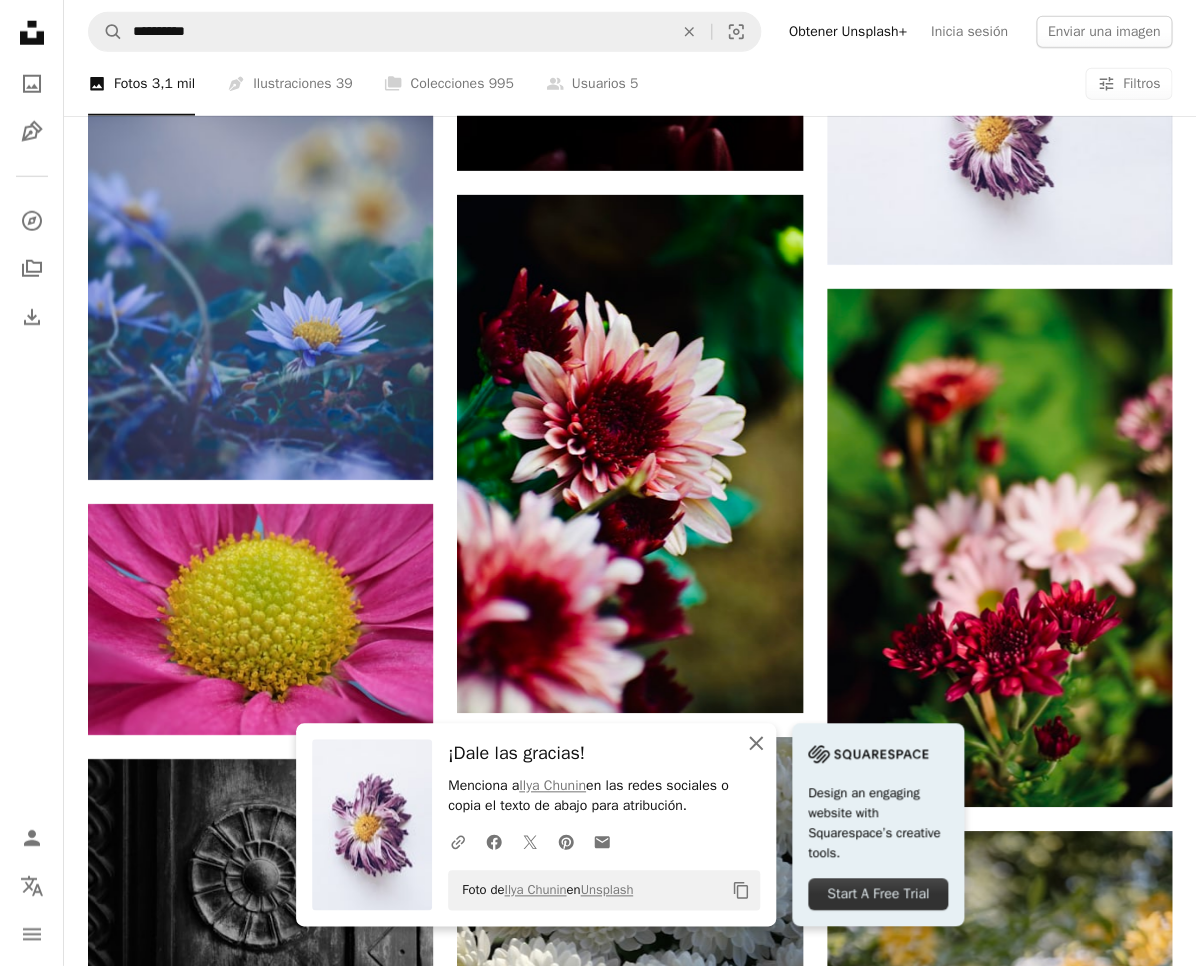 click 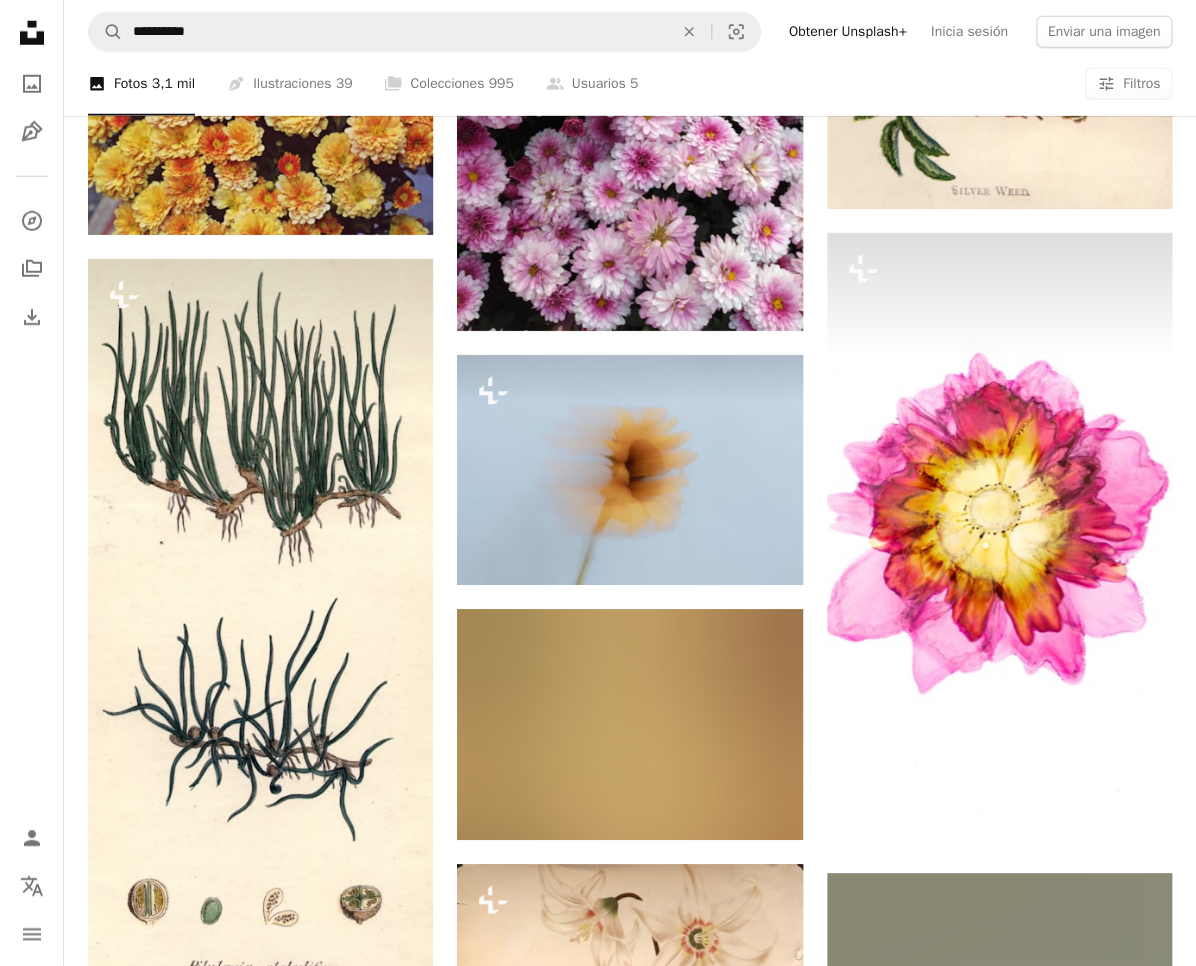 scroll, scrollTop: 37728, scrollLeft: 0, axis: vertical 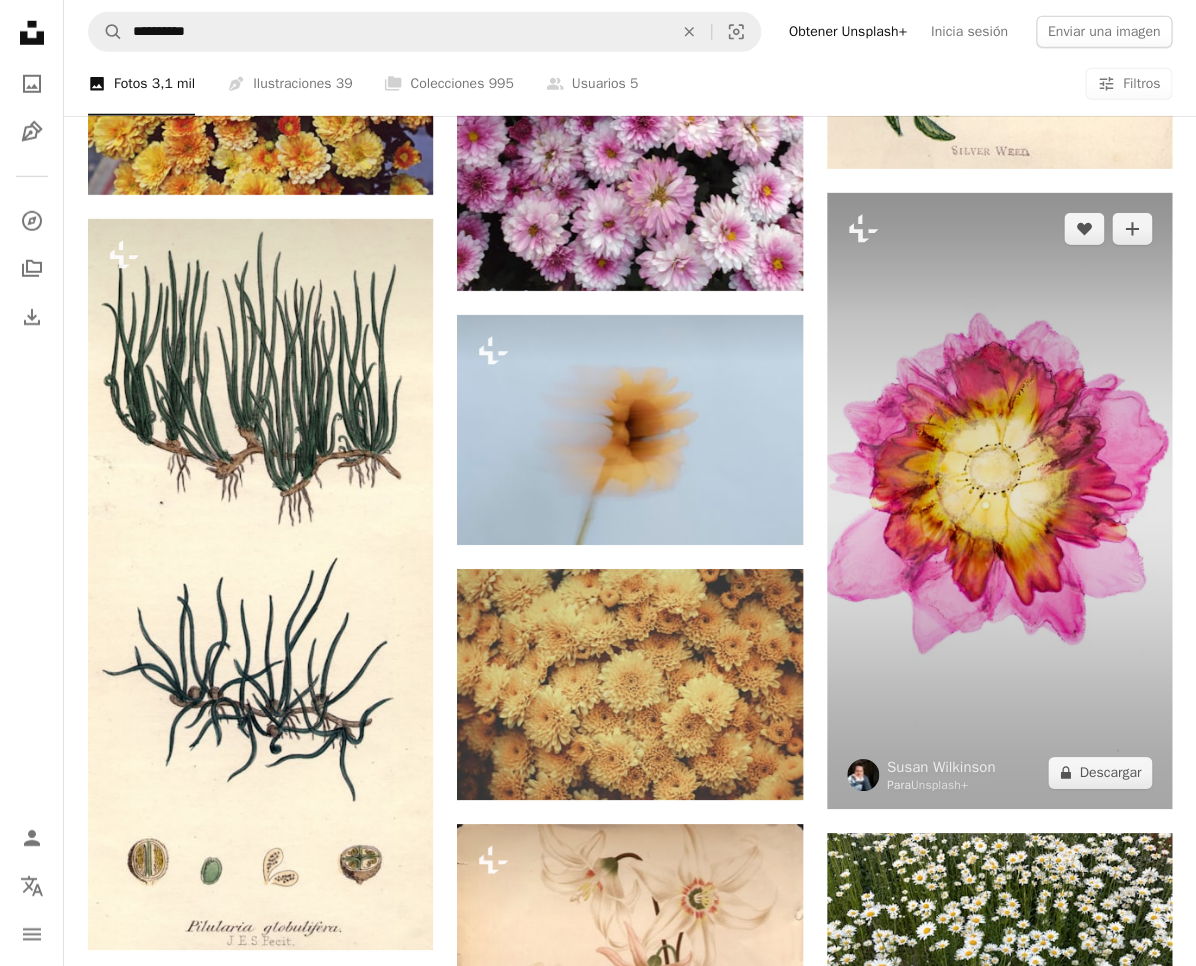 click at bounding box center [999, 501] 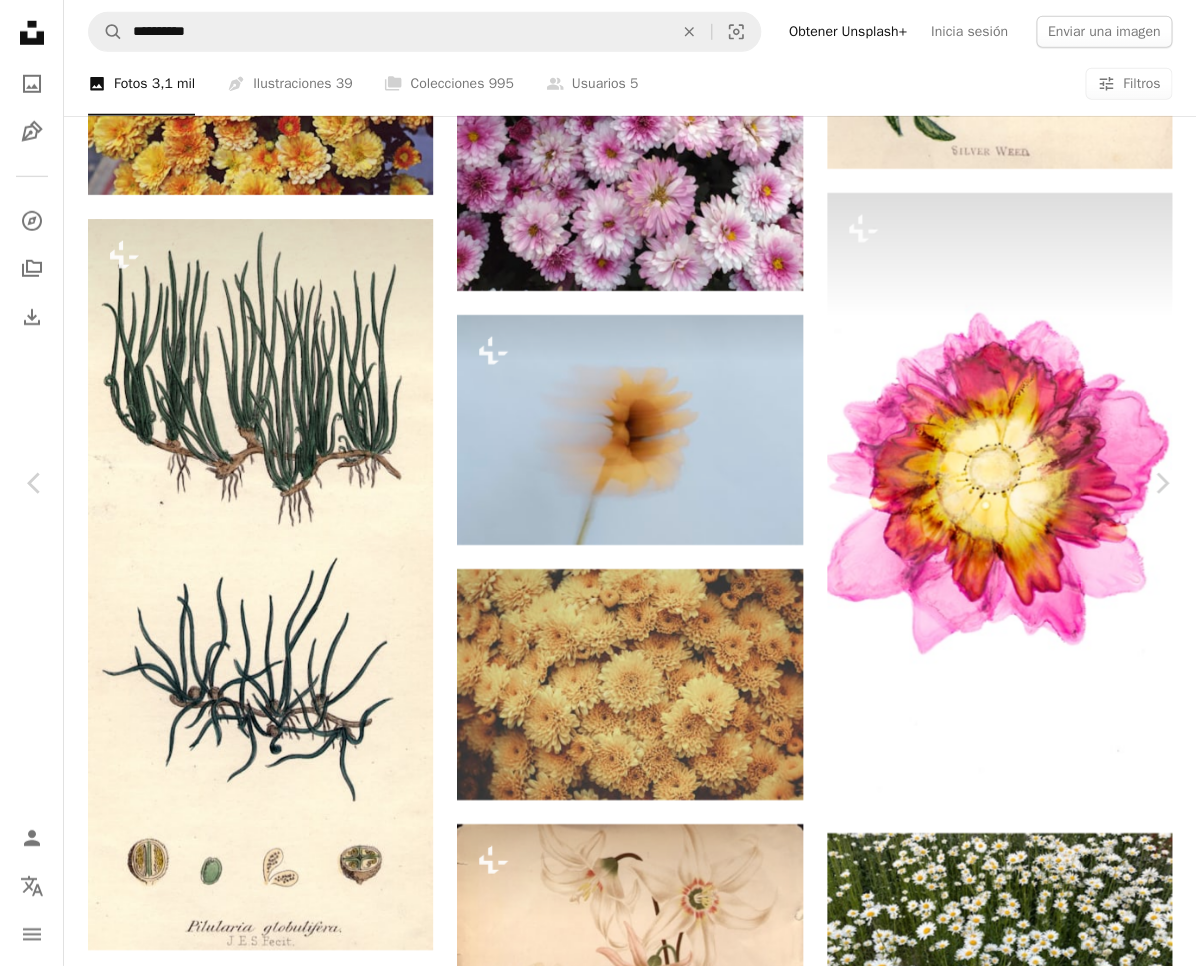 click on "An X shape" at bounding box center [20, 20] 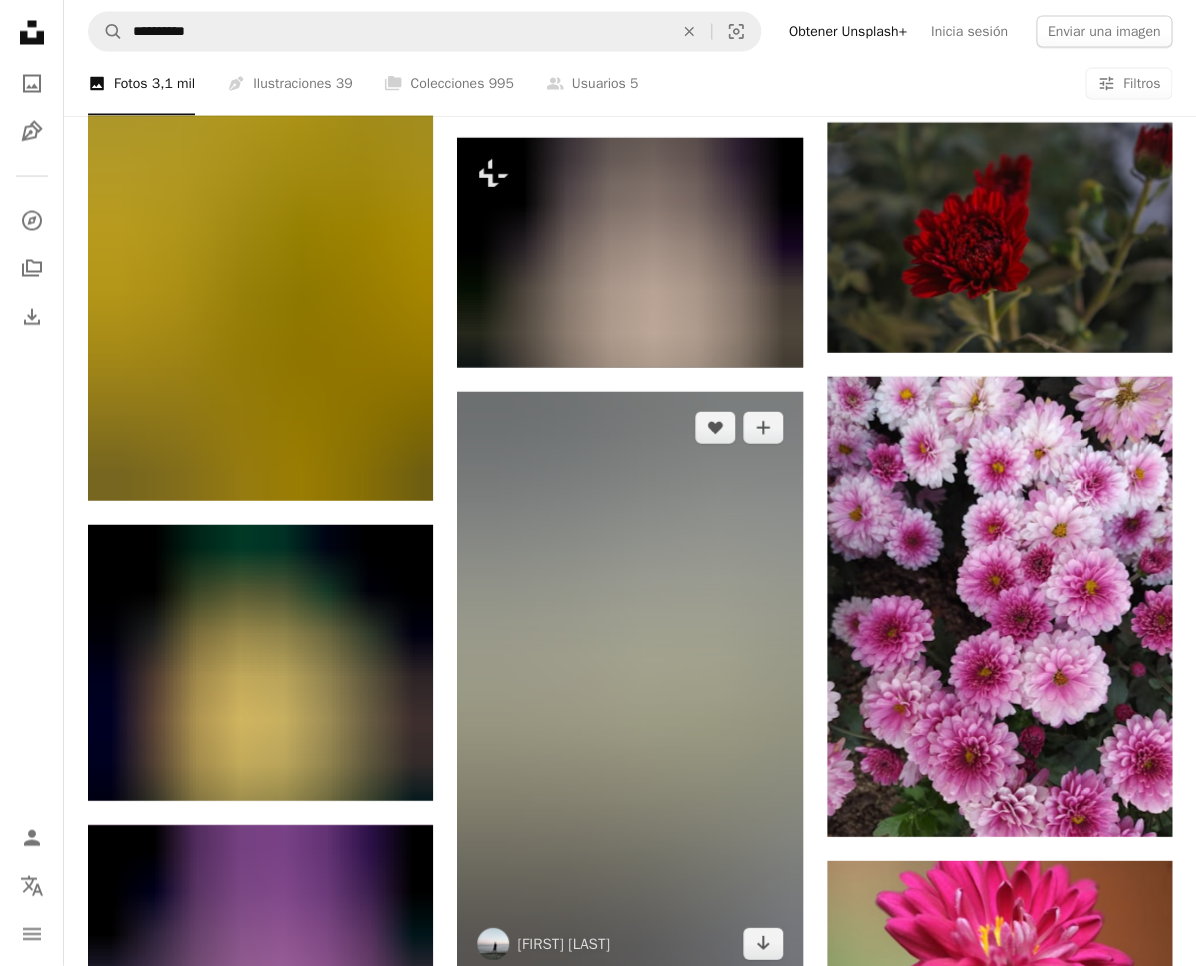 scroll, scrollTop: 39500, scrollLeft: 0, axis: vertical 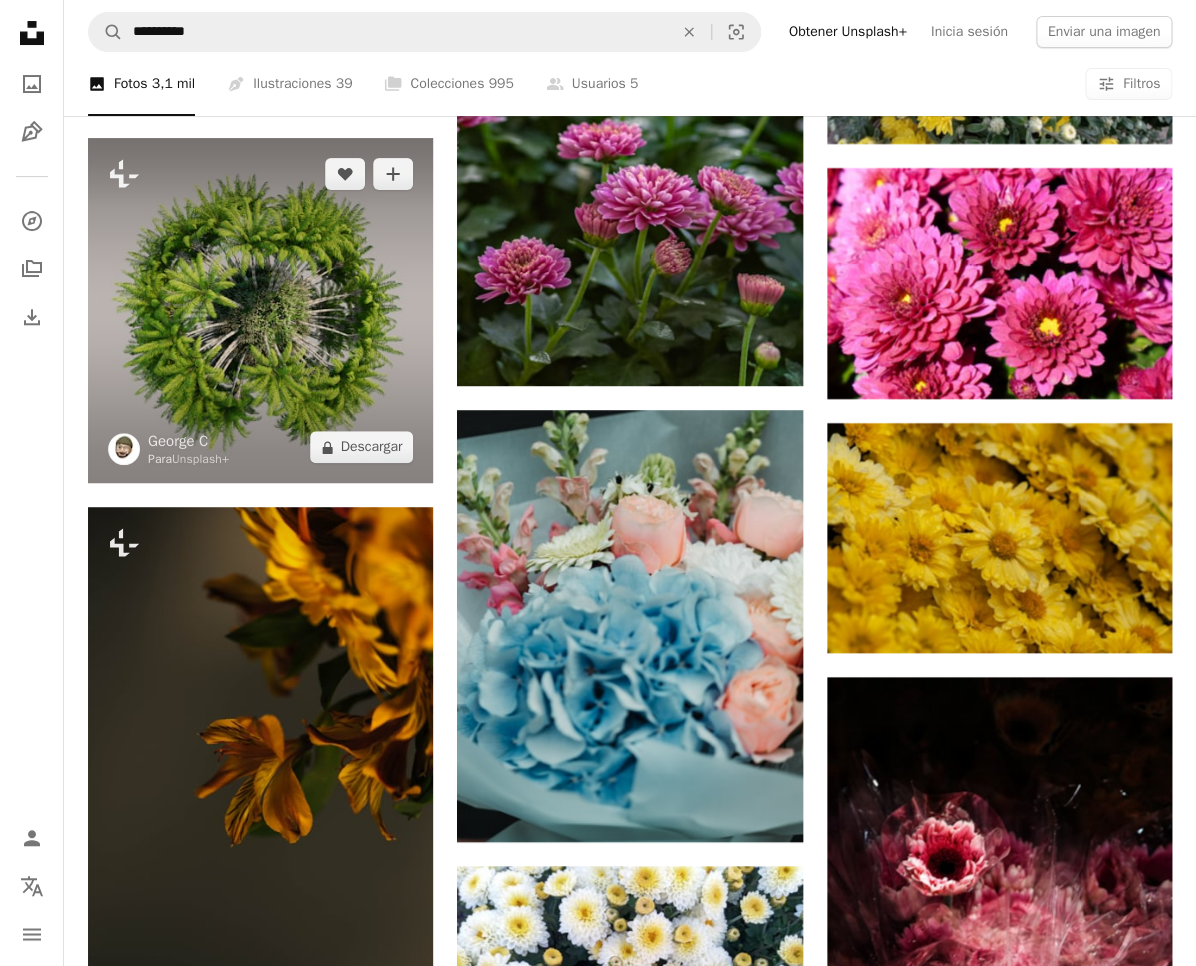 click at bounding box center (260, 310) 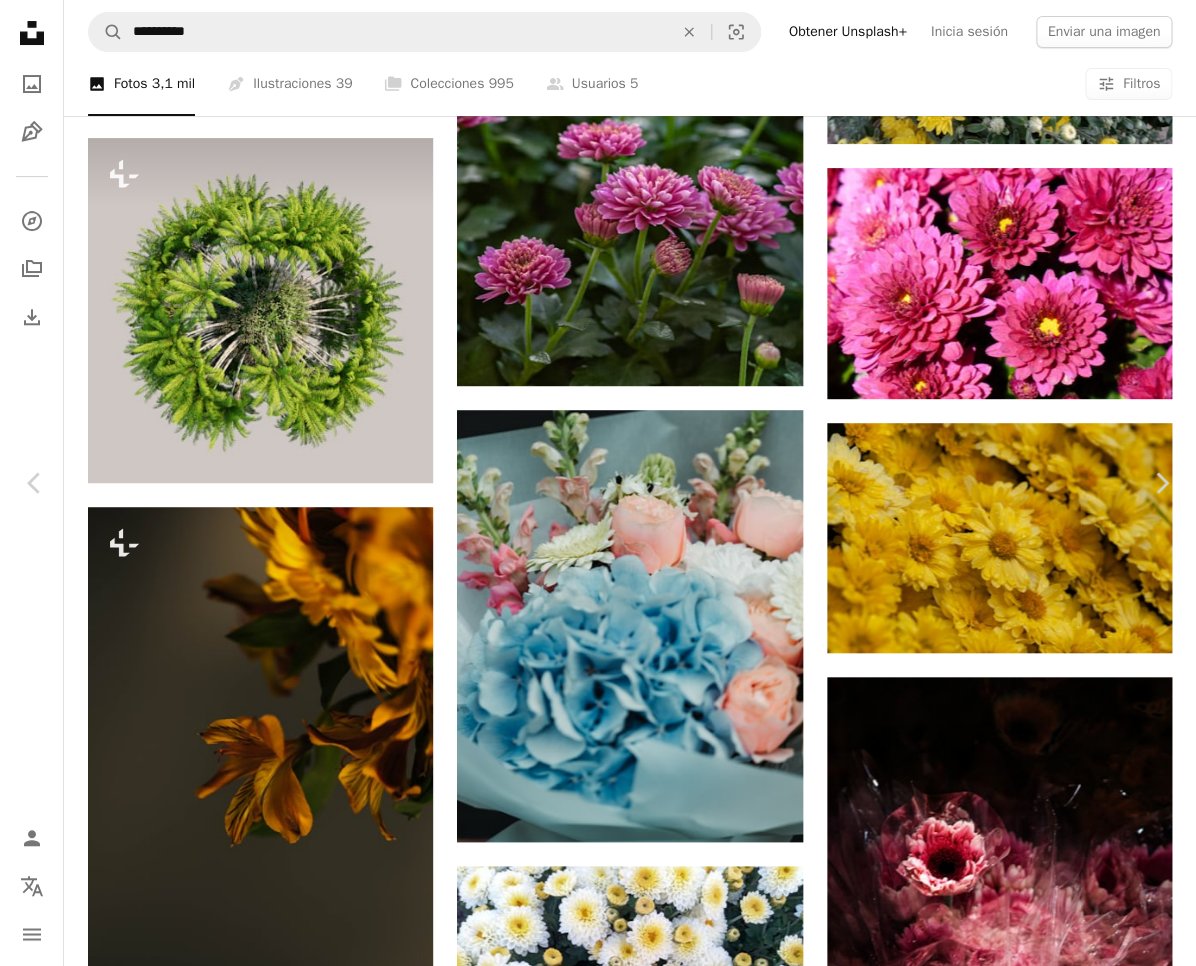 click on "An X shape" at bounding box center [20, 20] 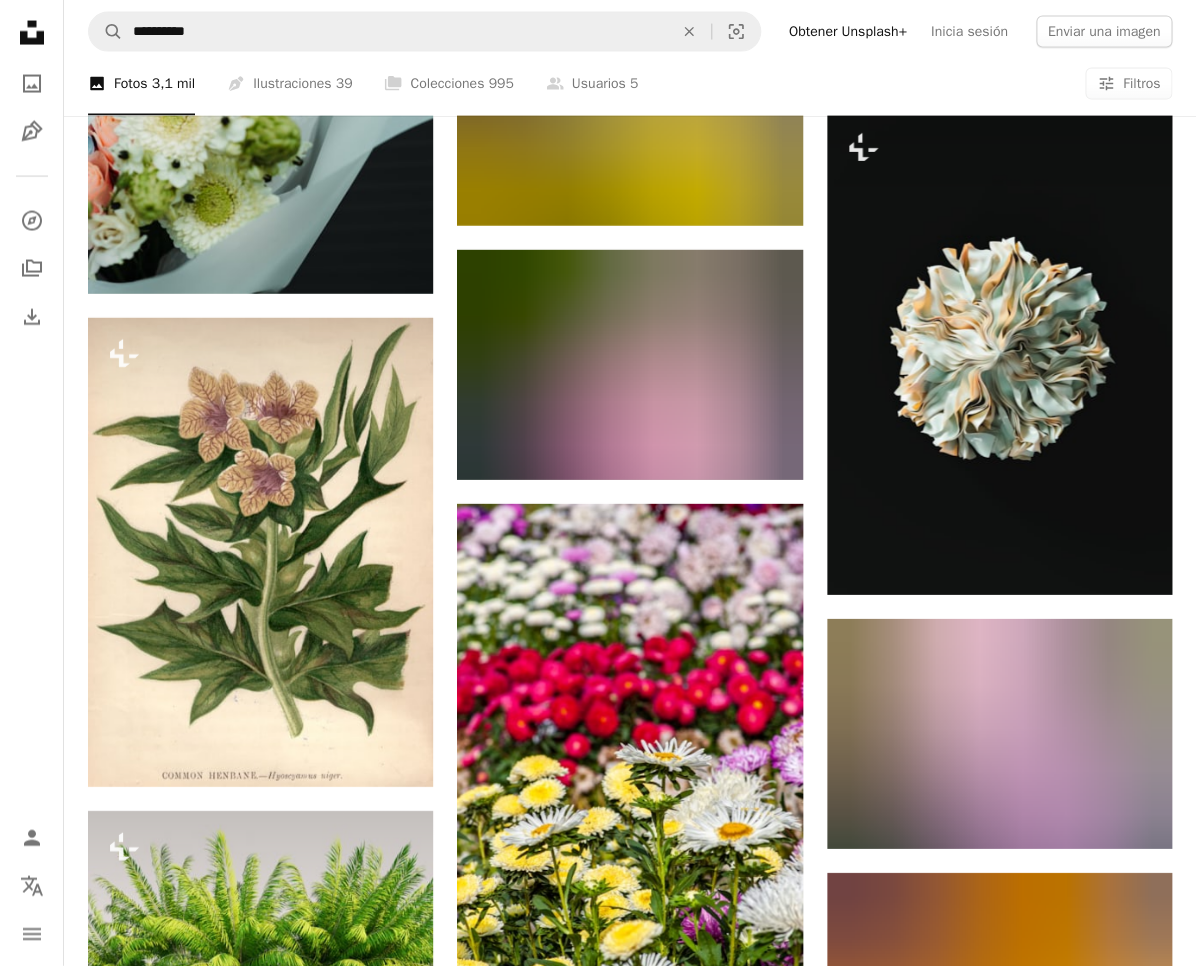 scroll, scrollTop: 51543, scrollLeft: 0, axis: vertical 